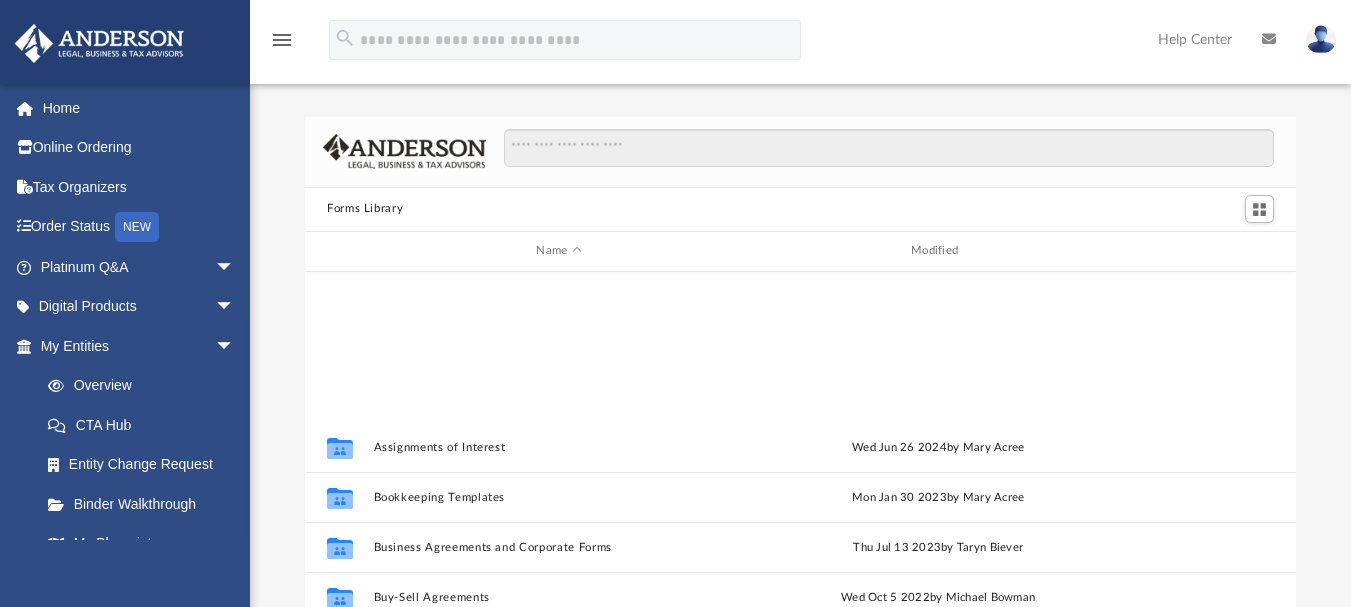 scroll, scrollTop: 0, scrollLeft: 0, axis: both 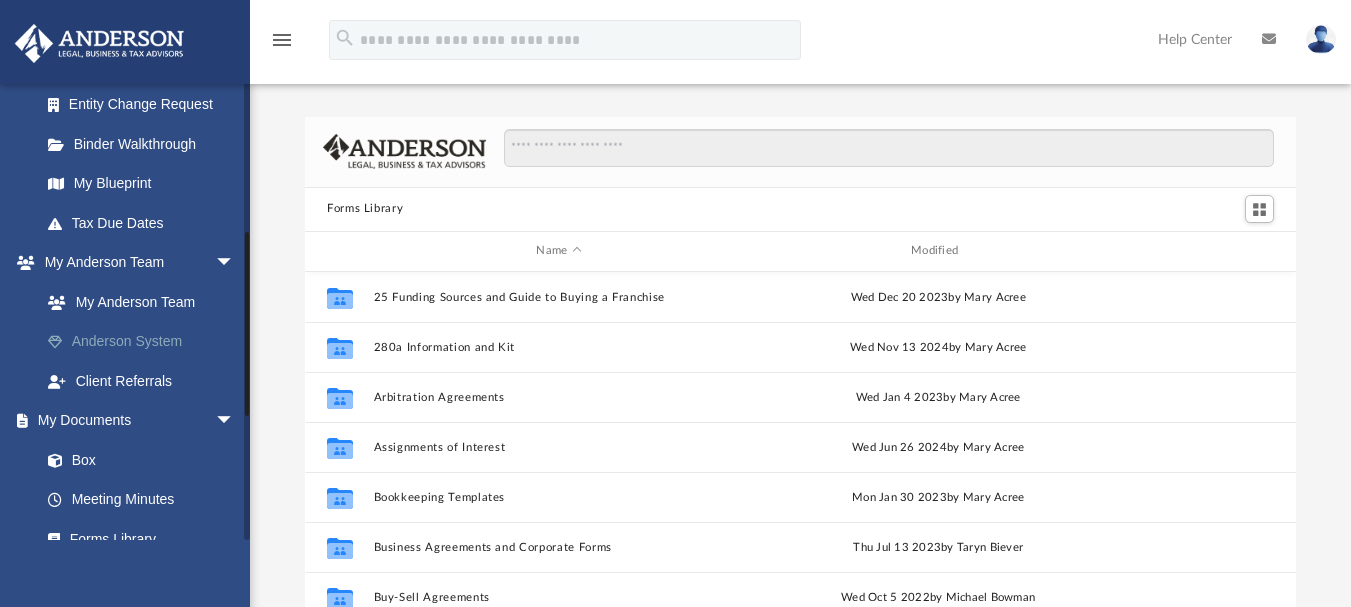 click on "Anderson System" at bounding box center (146, 342) 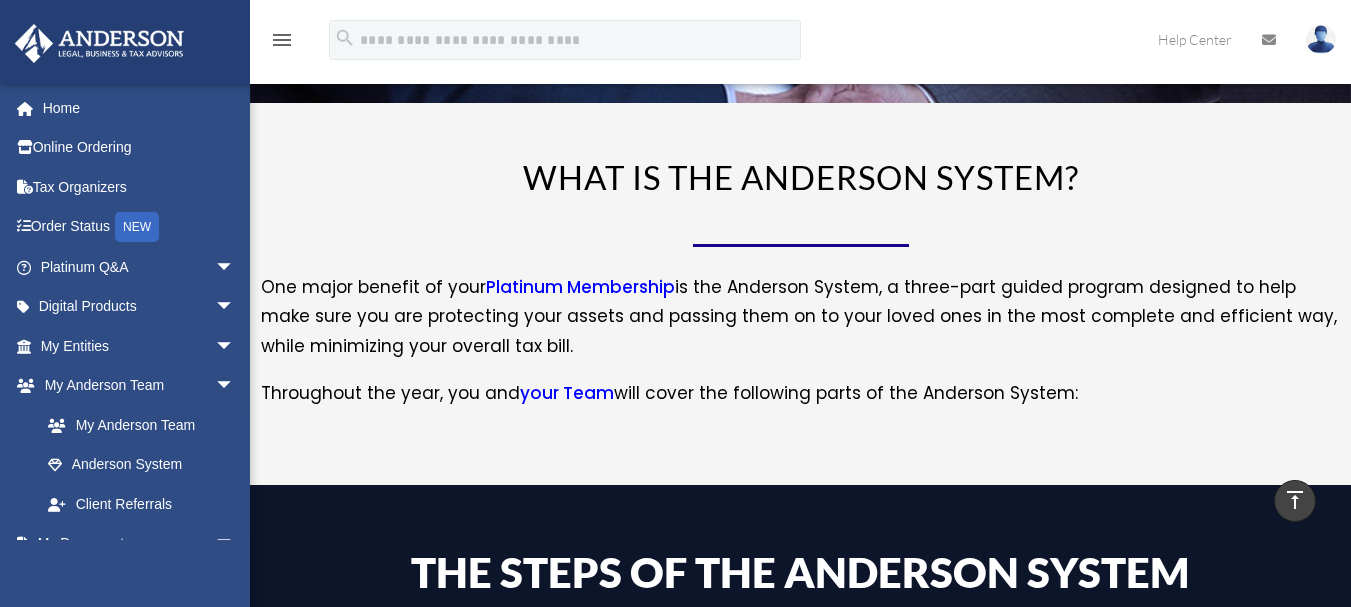 scroll, scrollTop: 0, scrollLeft: 0, axis: both 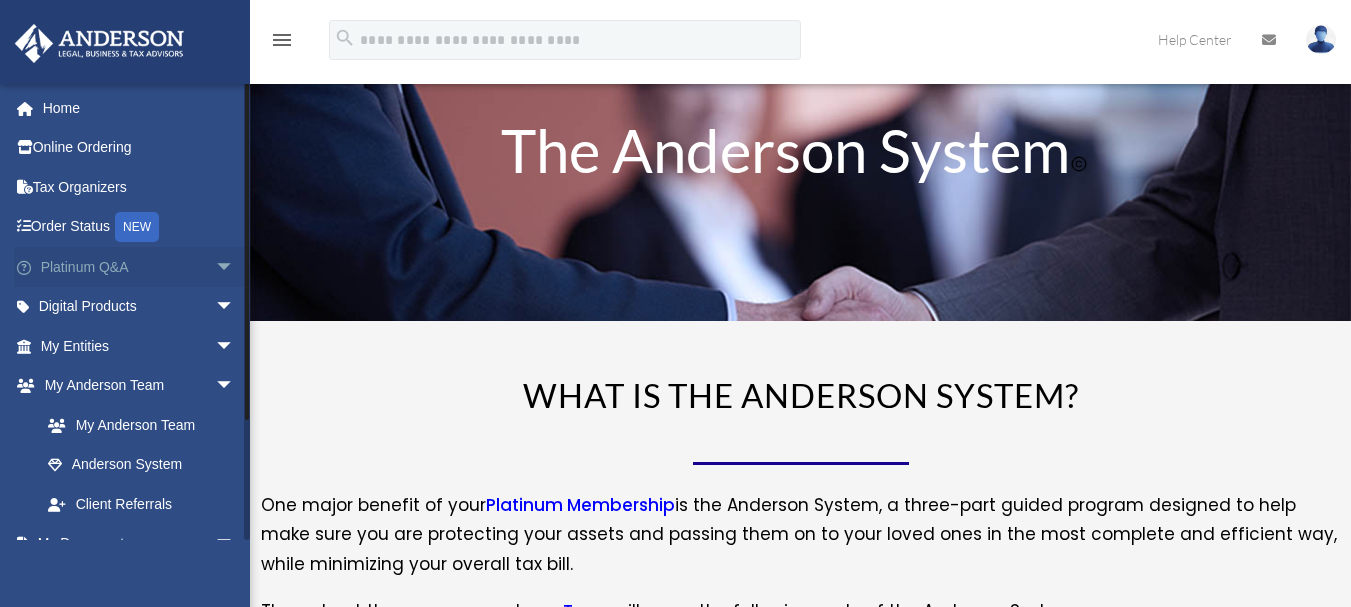 click on "arrow_drop_down" at bounding box center (235, 267) 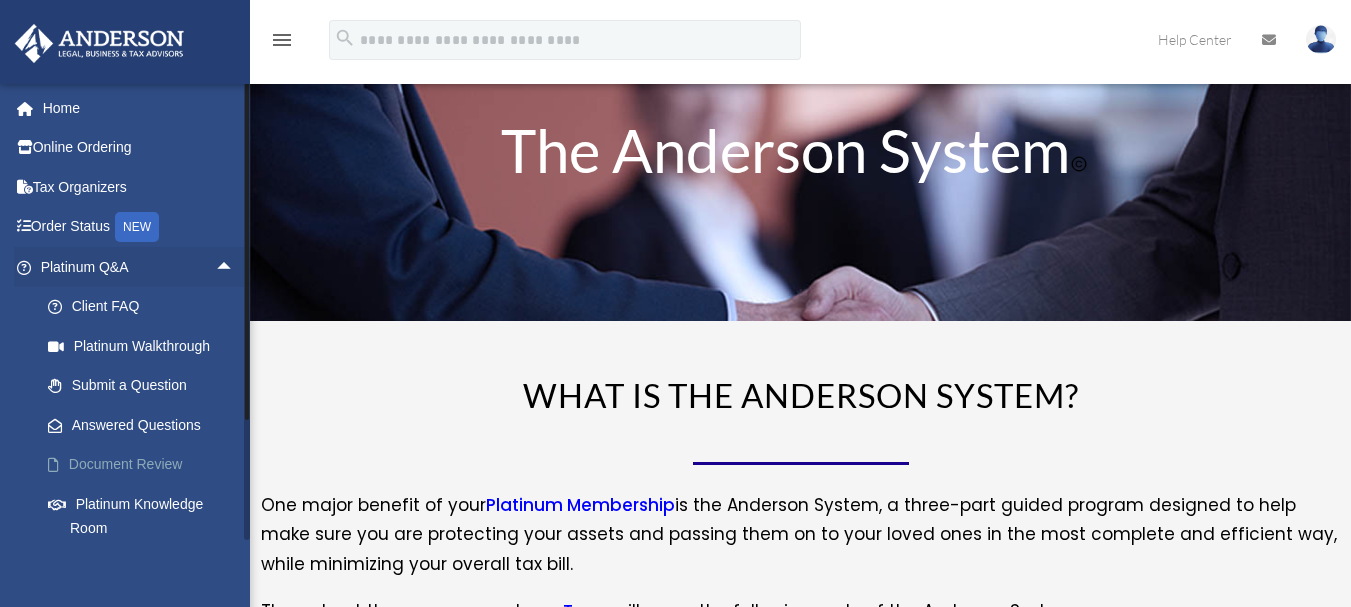 click on "Document Review" at bounding box center (146, 465) 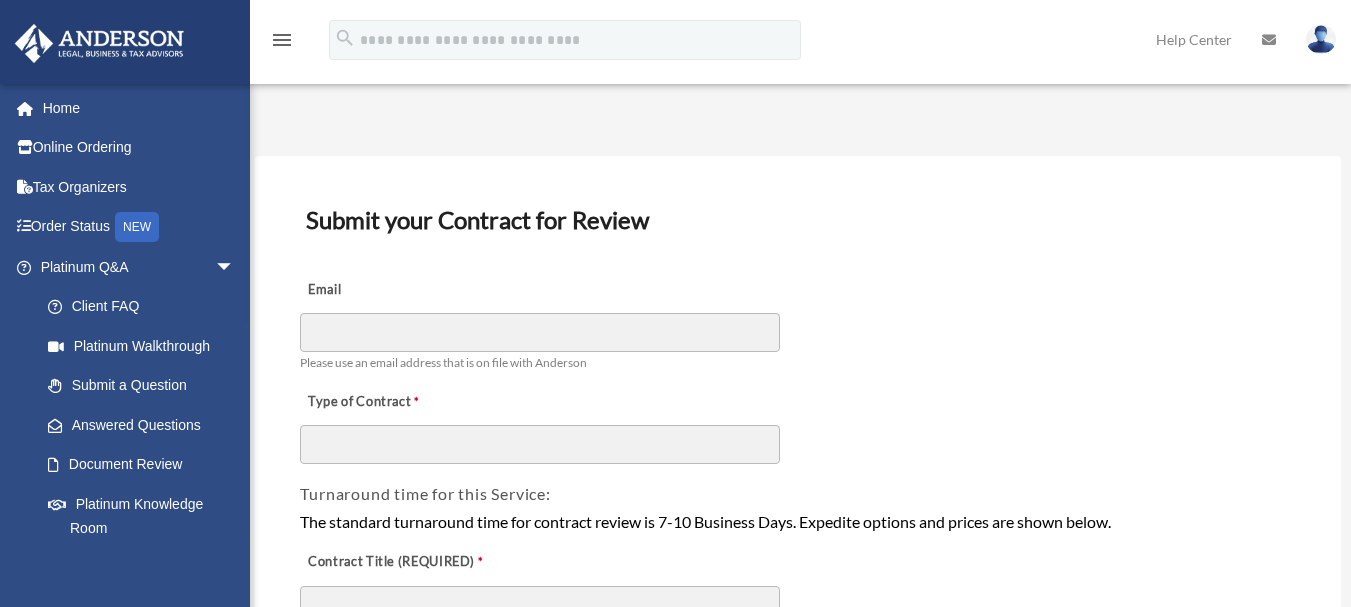 scroll, scrollTop: 0, scrollLeft: 0, axis: both 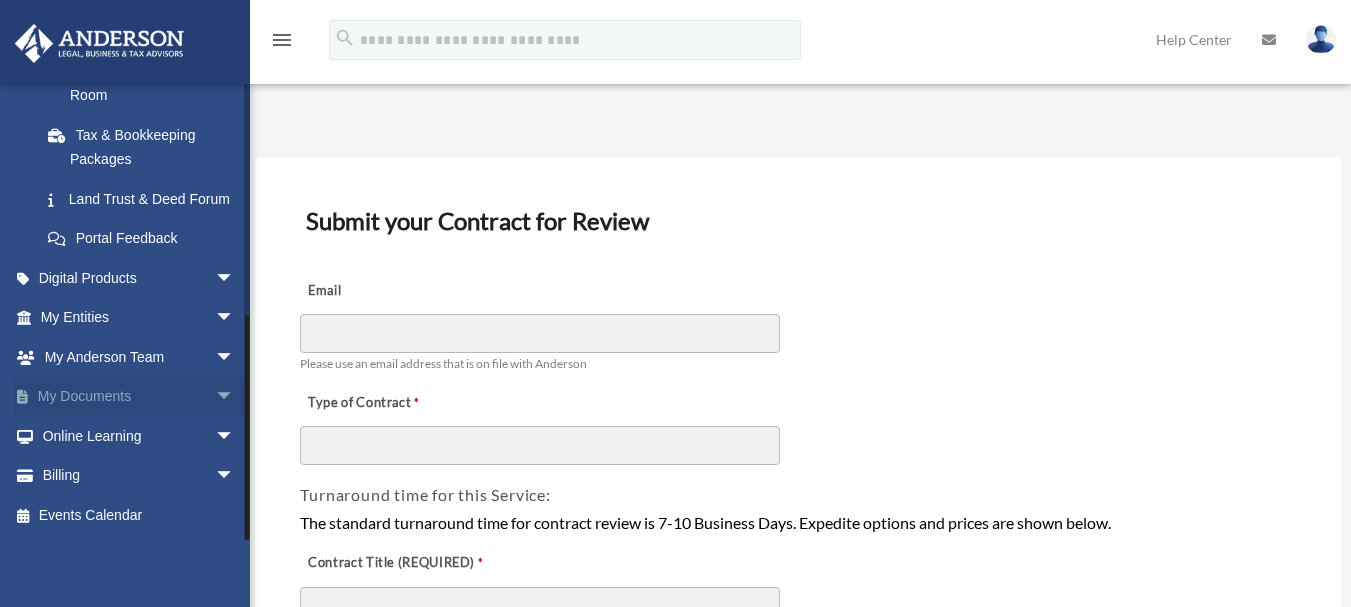 click on "arrow_drop_down" at bounding box center [235, 397] 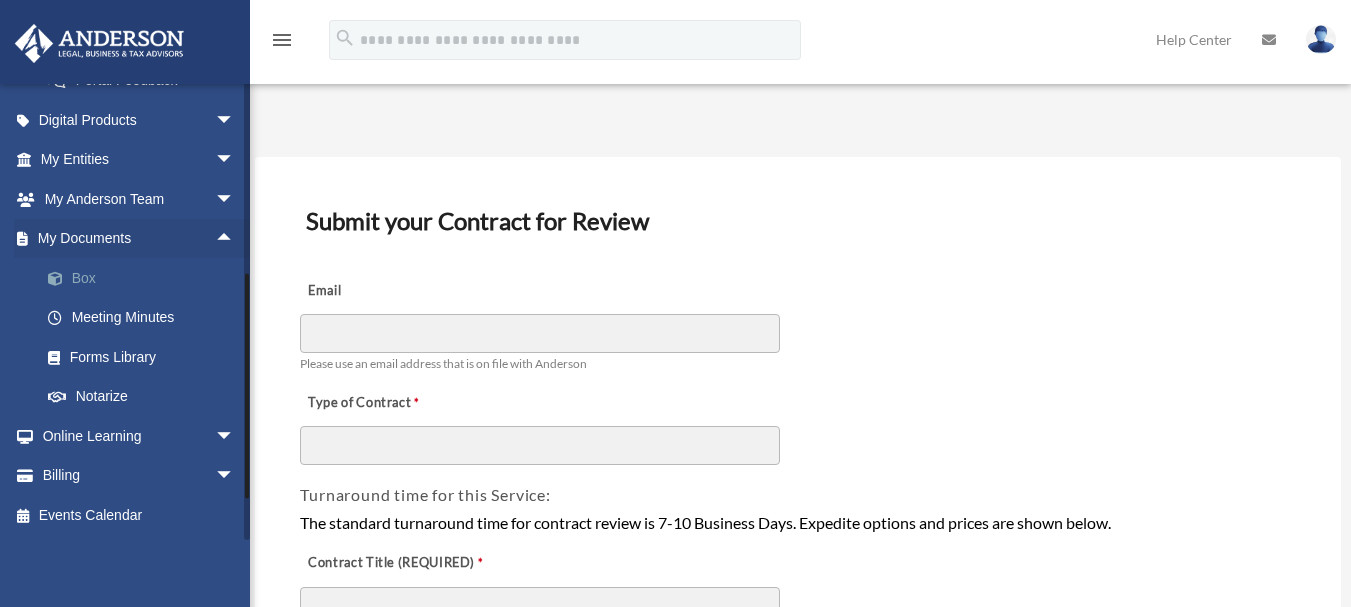scroll, scrollTop: 615, scrollLeft: 0, axis: vertical 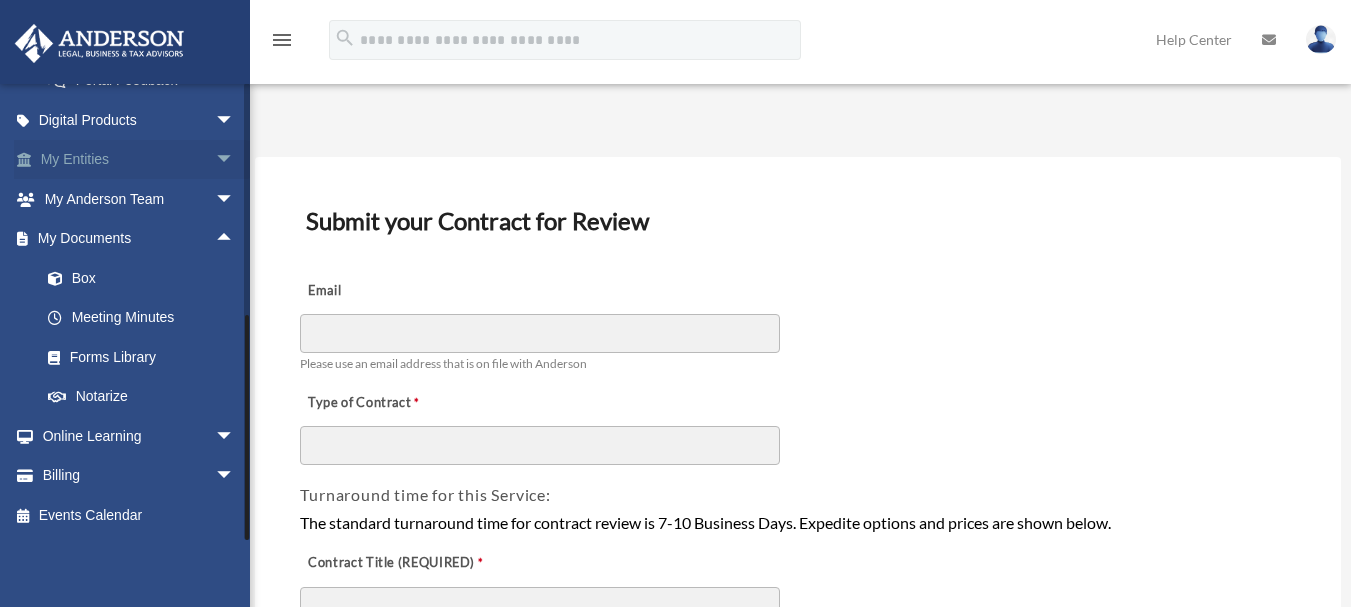 click on "arrow_drop_down" at bounding box center [235, 160] 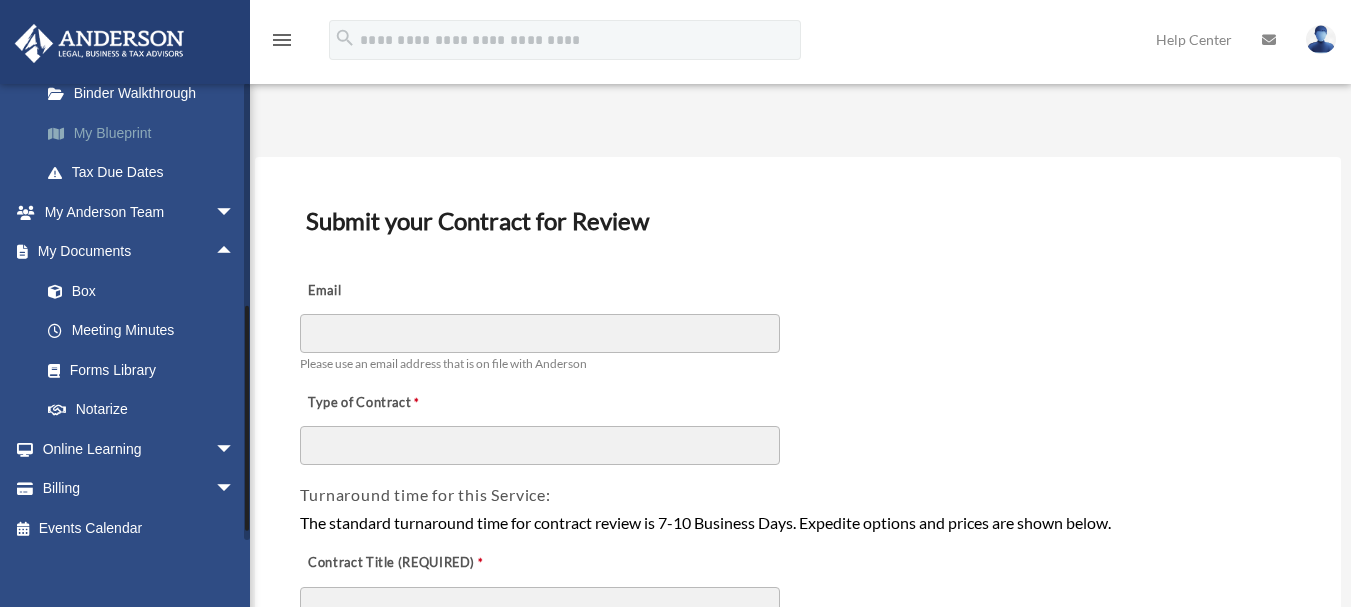 scroll, scrollTop: 852, scrollLeft: 0, axis: vertical 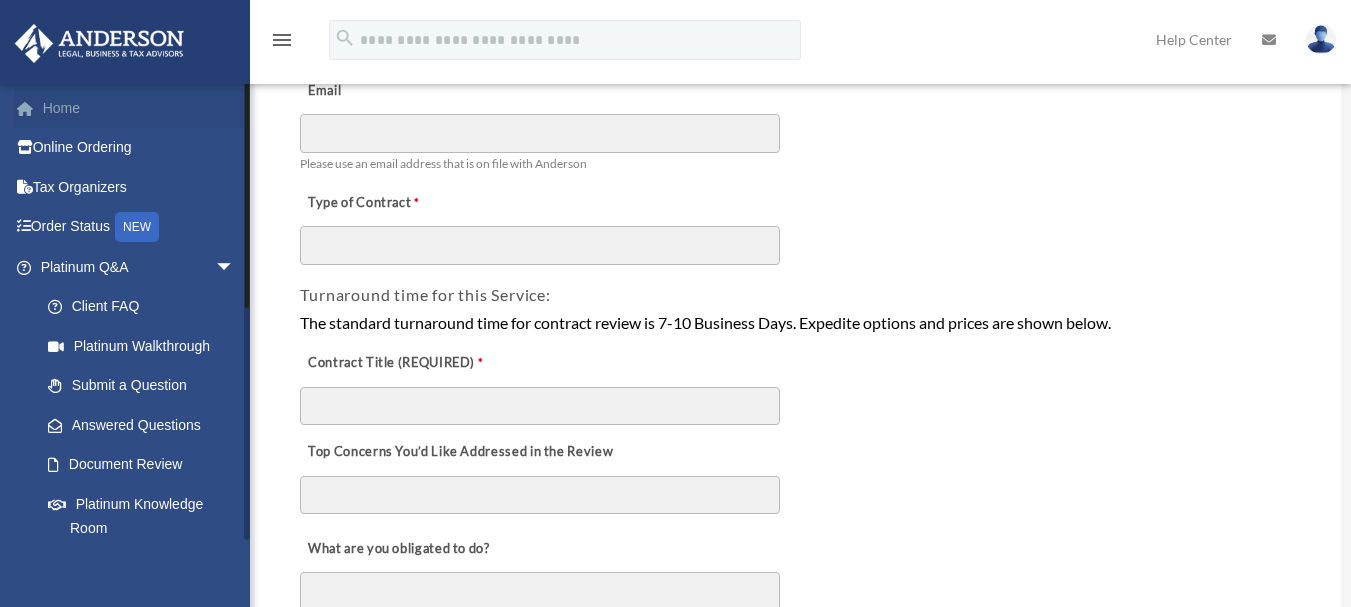 click on "Home" at bounding box center [139, 108] 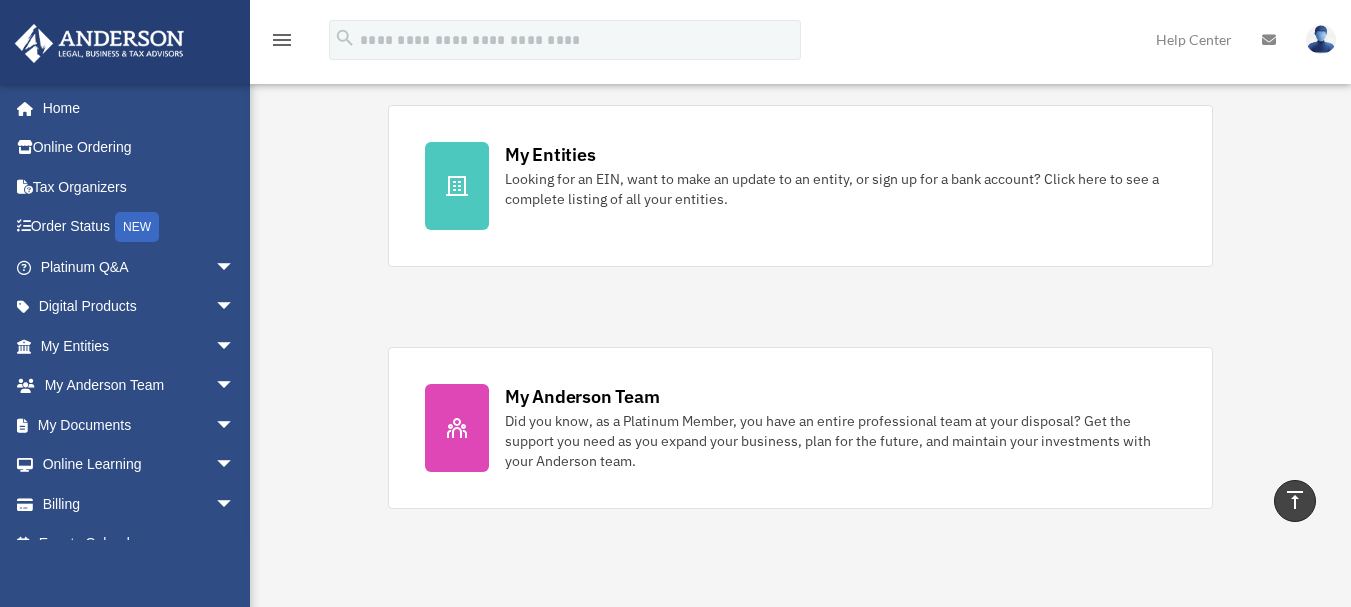 scroll, scrollTop: 600, scrollLeft: 0, axis: vertical 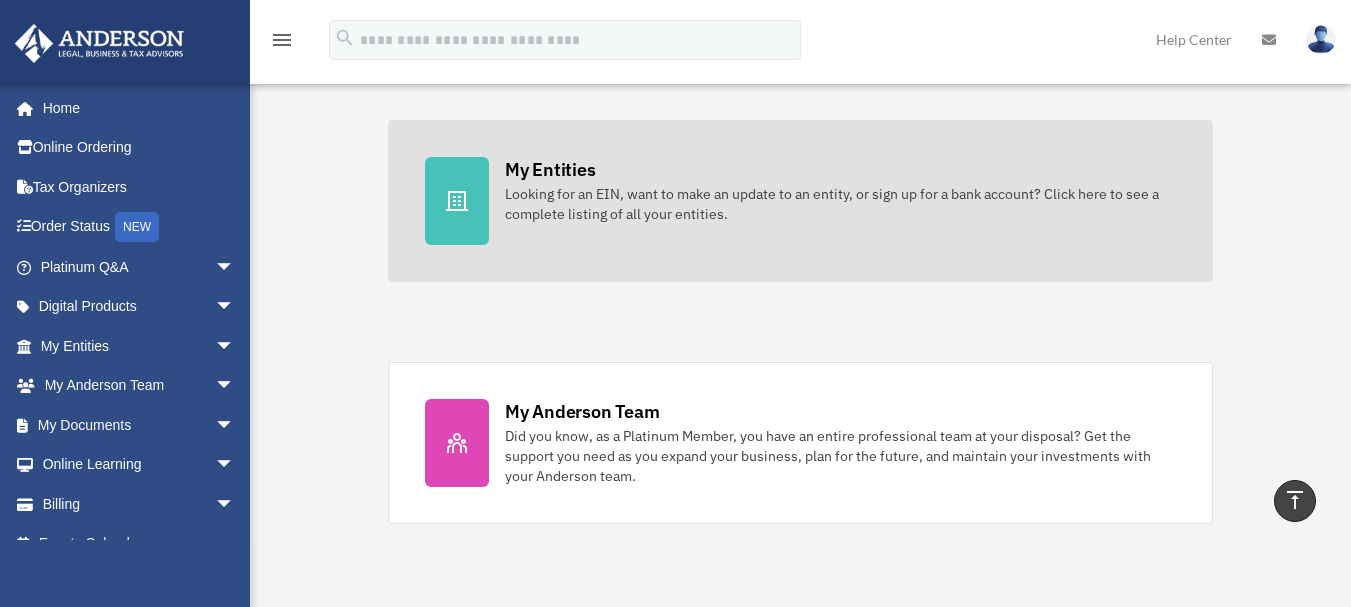 click on "Looking for an EIN, want to  make an update to an entity, or sign up for a bank account?  Click here to see a complete listing of all your entities." at bounding box center (840, 204) 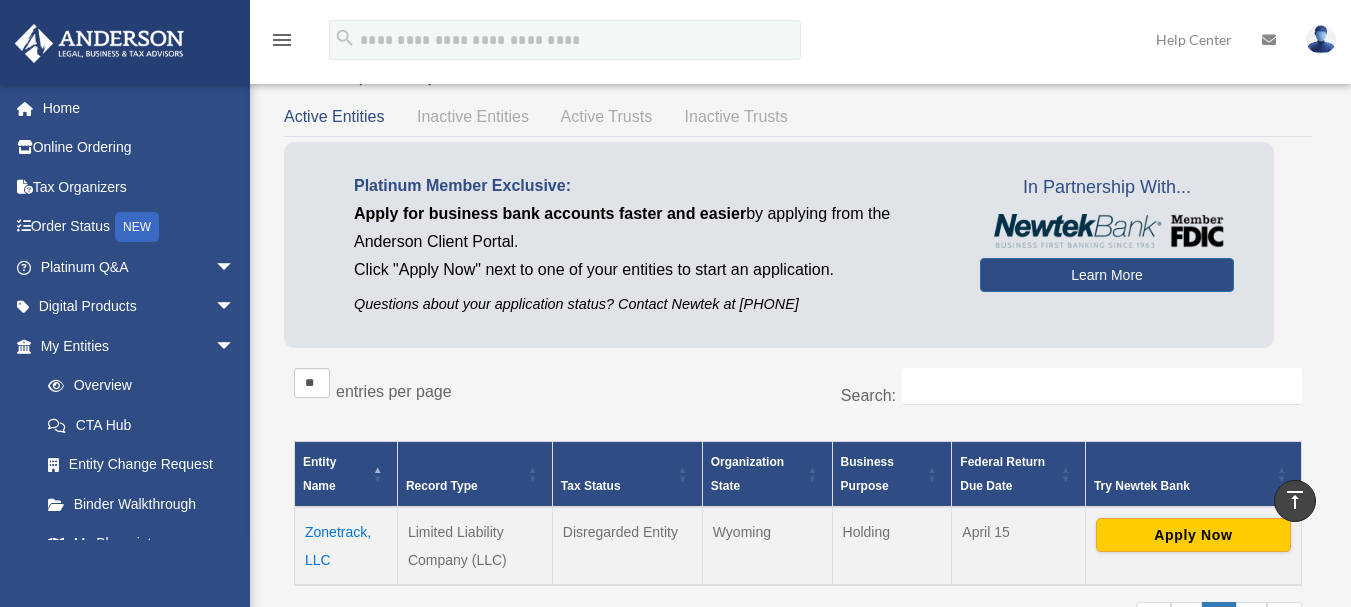 scroll, scrollTop: 0, scrollLeft: 0, axis: both 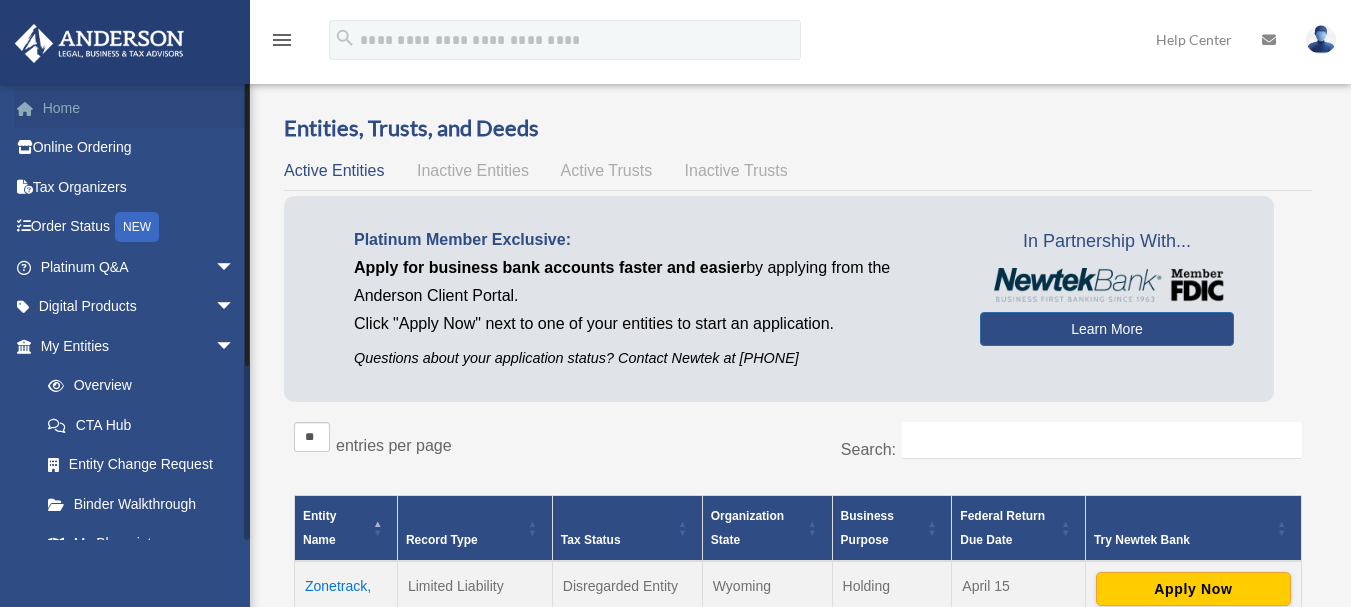 click on "Home" at bounding box center [139, 108] 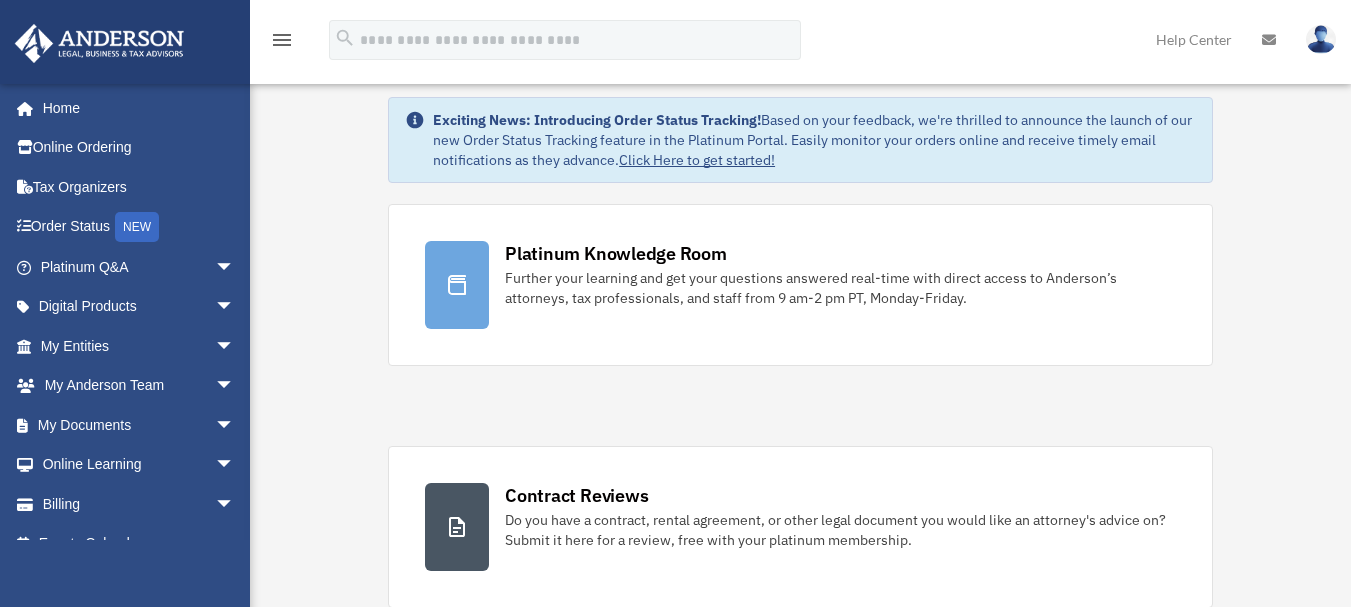 scroll, scrollTop: 0, scrollLeft: 0, axis: both 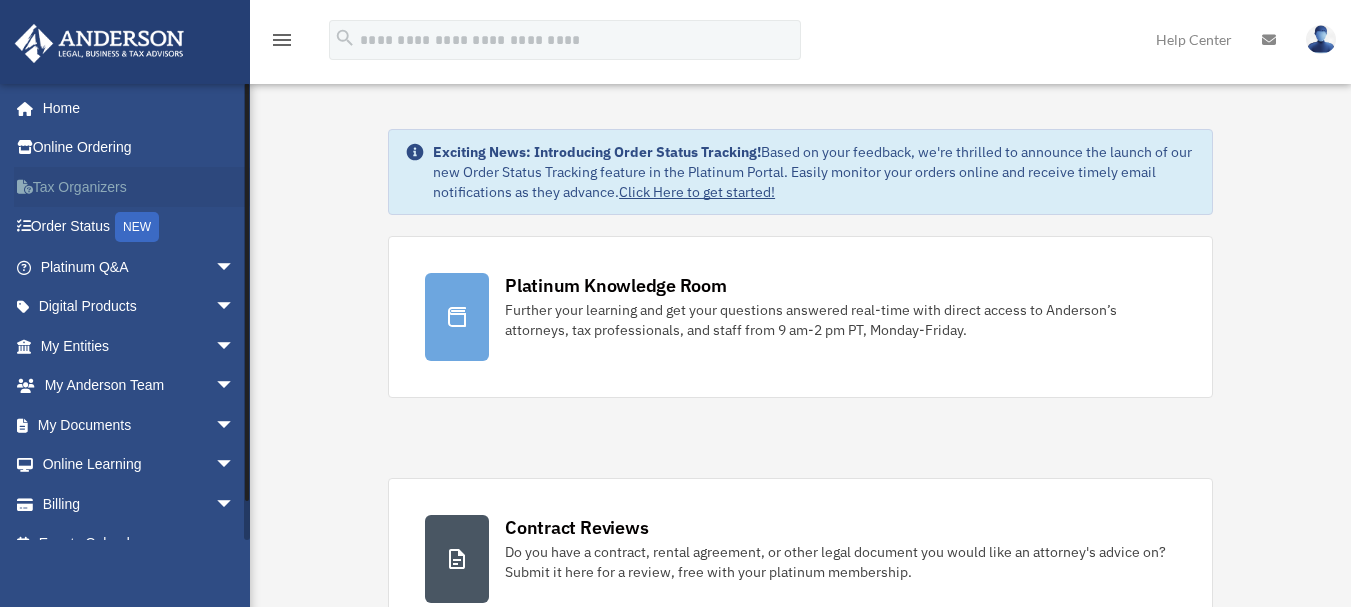 click on "Tax Organizers" at bounding box center (139, 187) 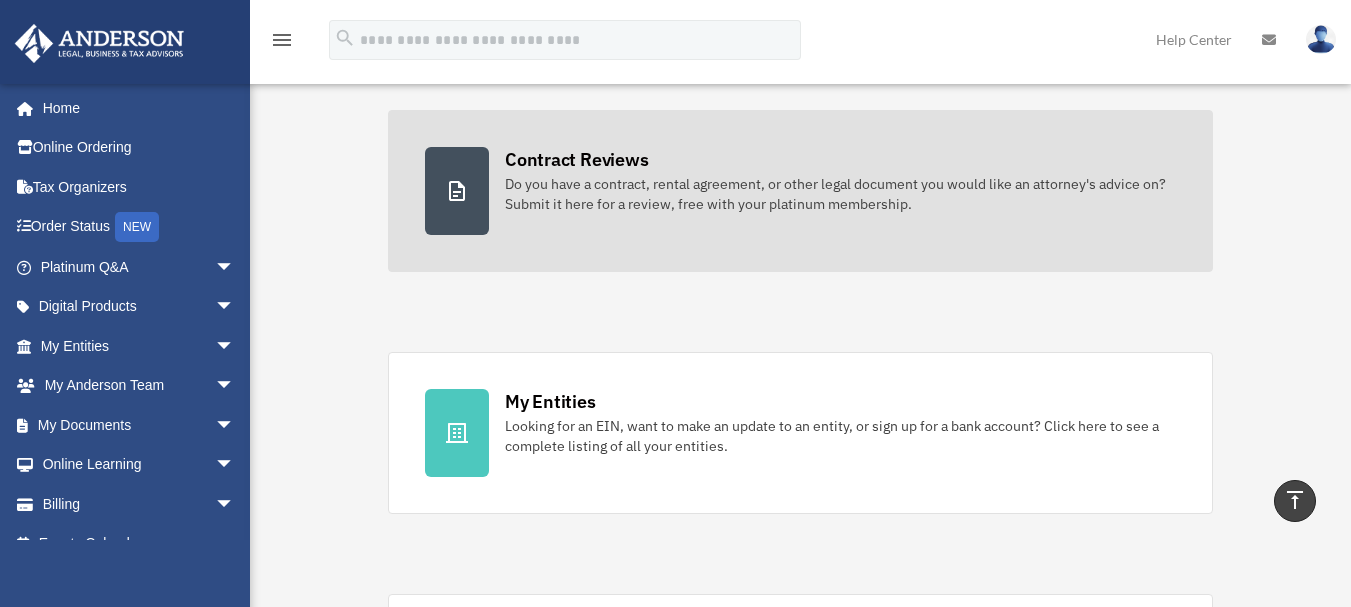 scroll, scrollTop: 0, scrollLeft: 0, axis: both 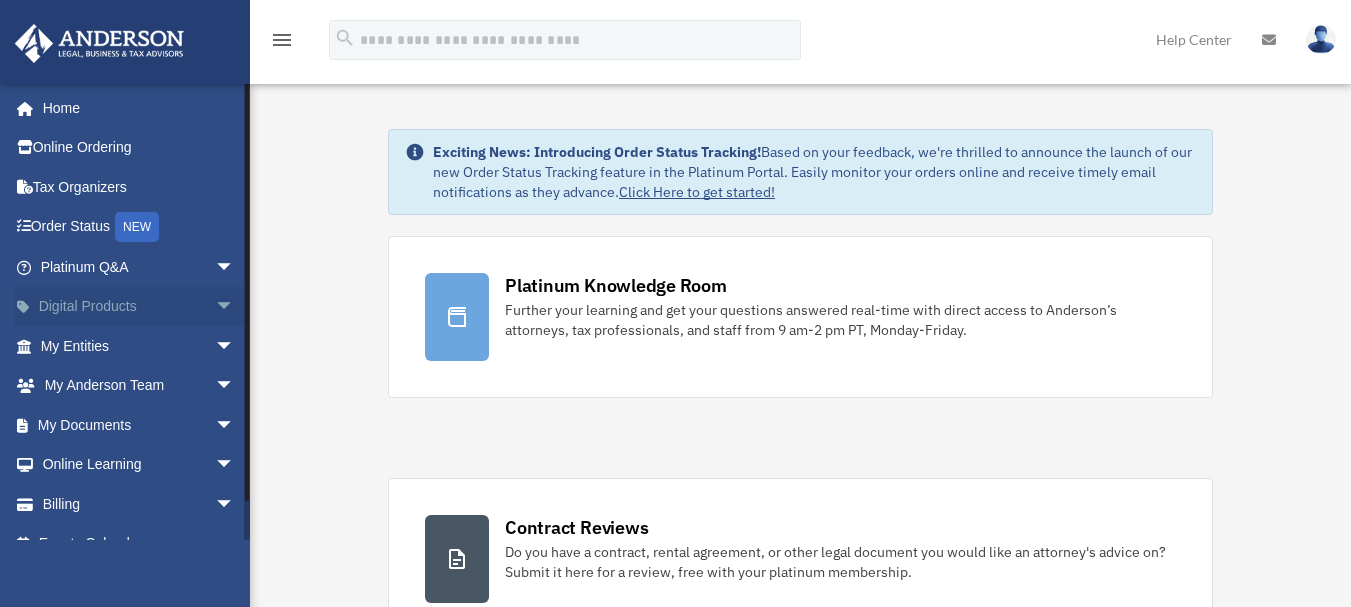 click on "Digital Products arrow_drop_down" at bounding box center [139, 307] 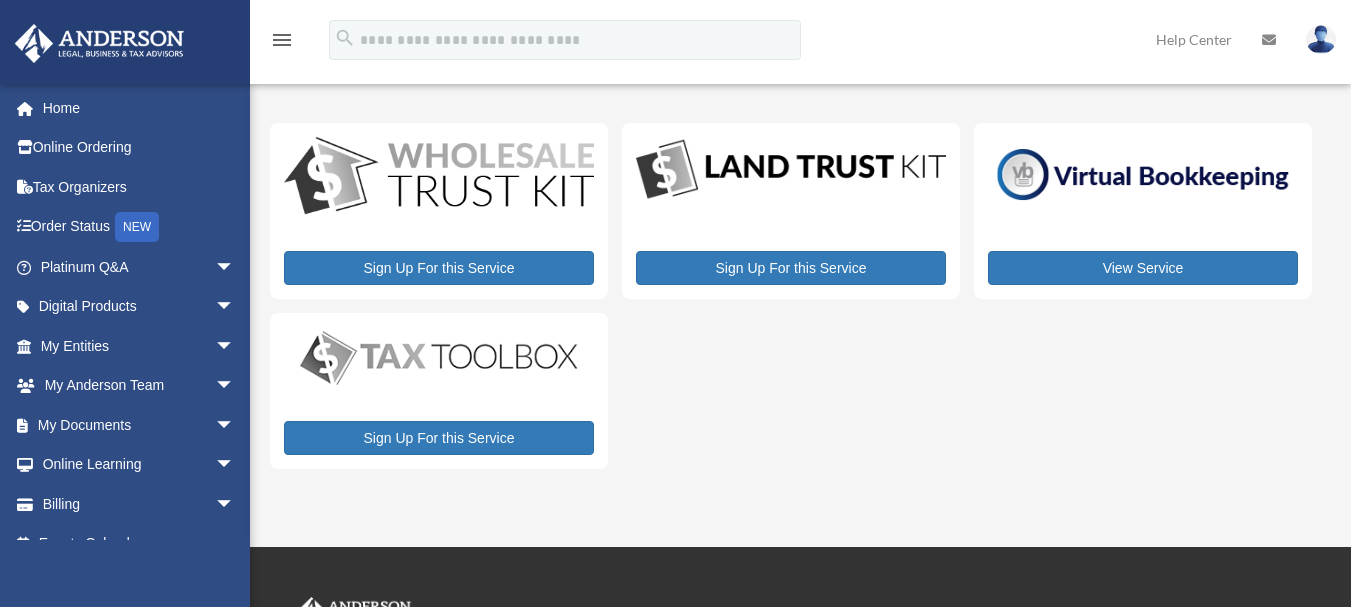 scroll, scrollTop: 0, scrollLeft: 0, axis: both 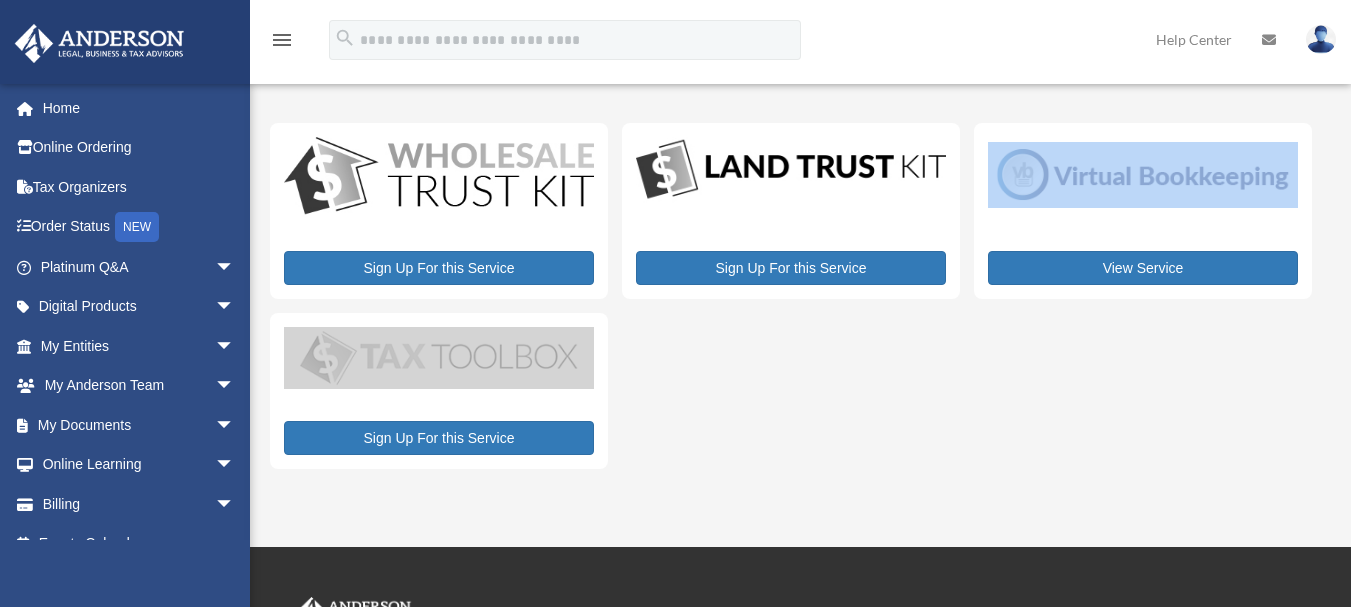 click on "View Service" at bounding box center [1143, 211] 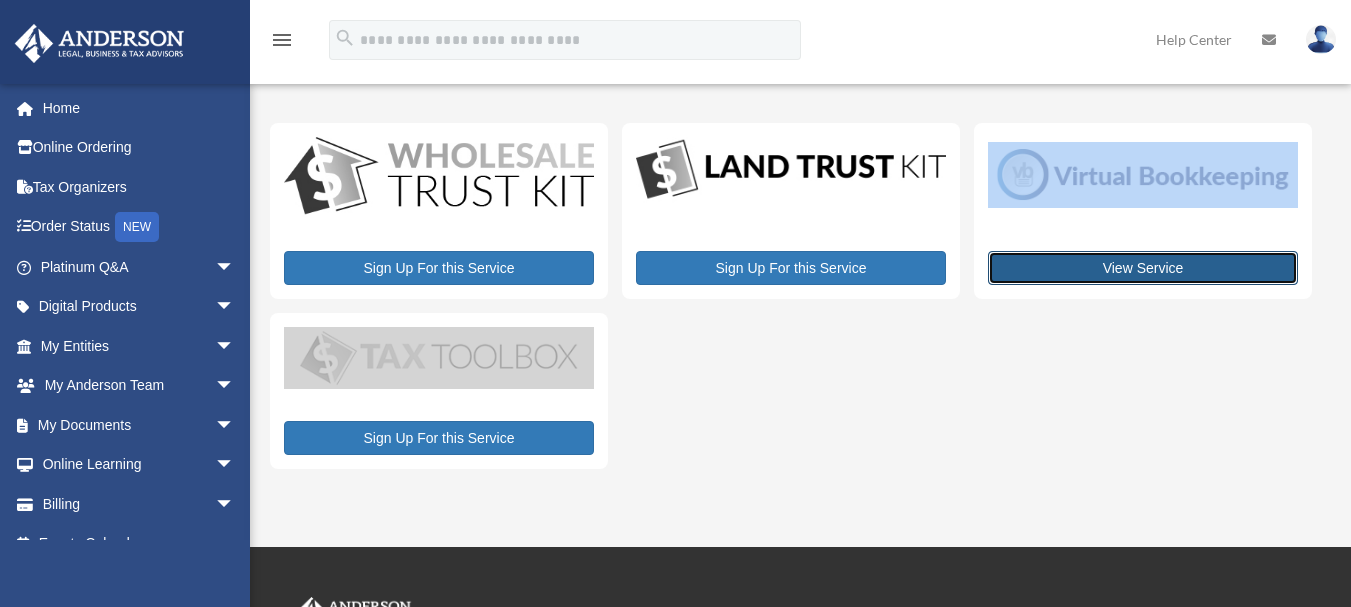 click on "View Service" at bounding box center [1143, 268] 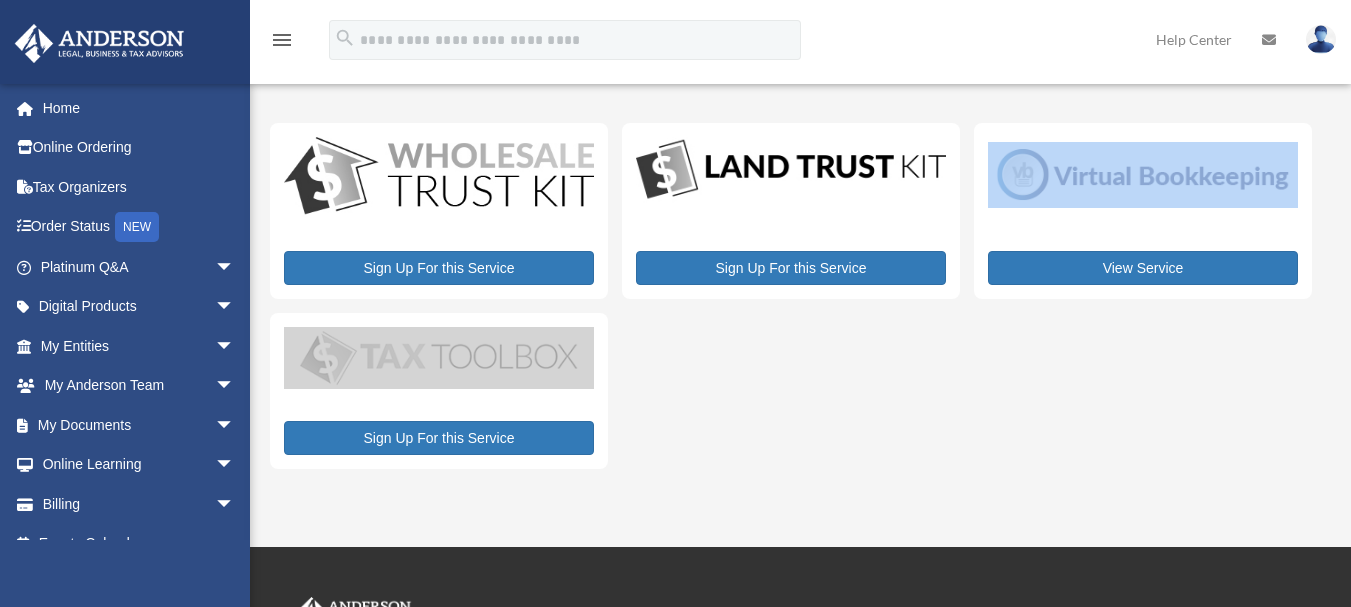 click at bounding box center (439, 358) 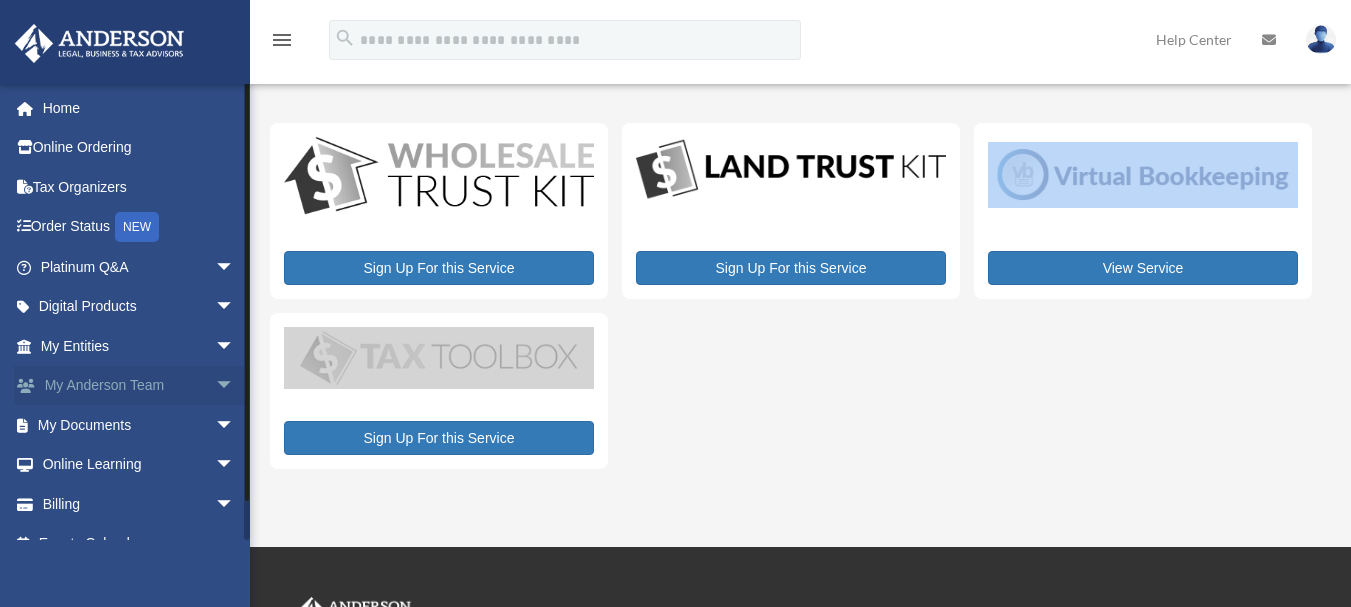 click on "My Anderson Team arrow_drop_down" at bounding box center (139, 386) 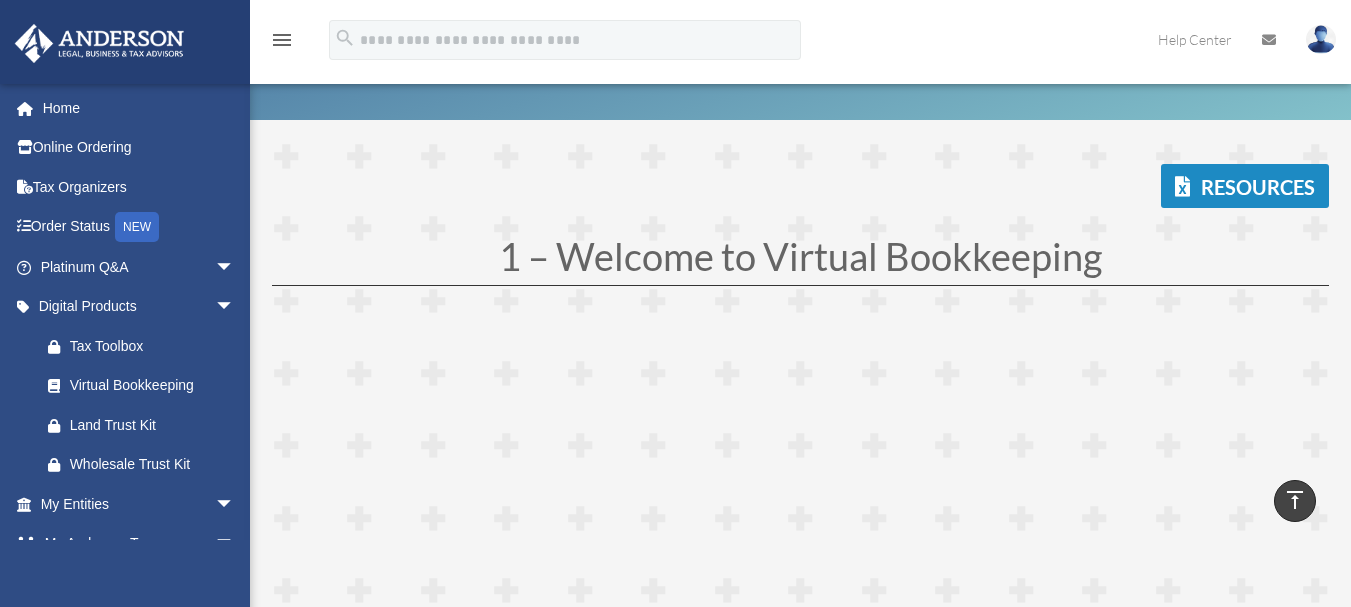 scroll, scrollTop: 0, scrollLeft: 0, axis: both 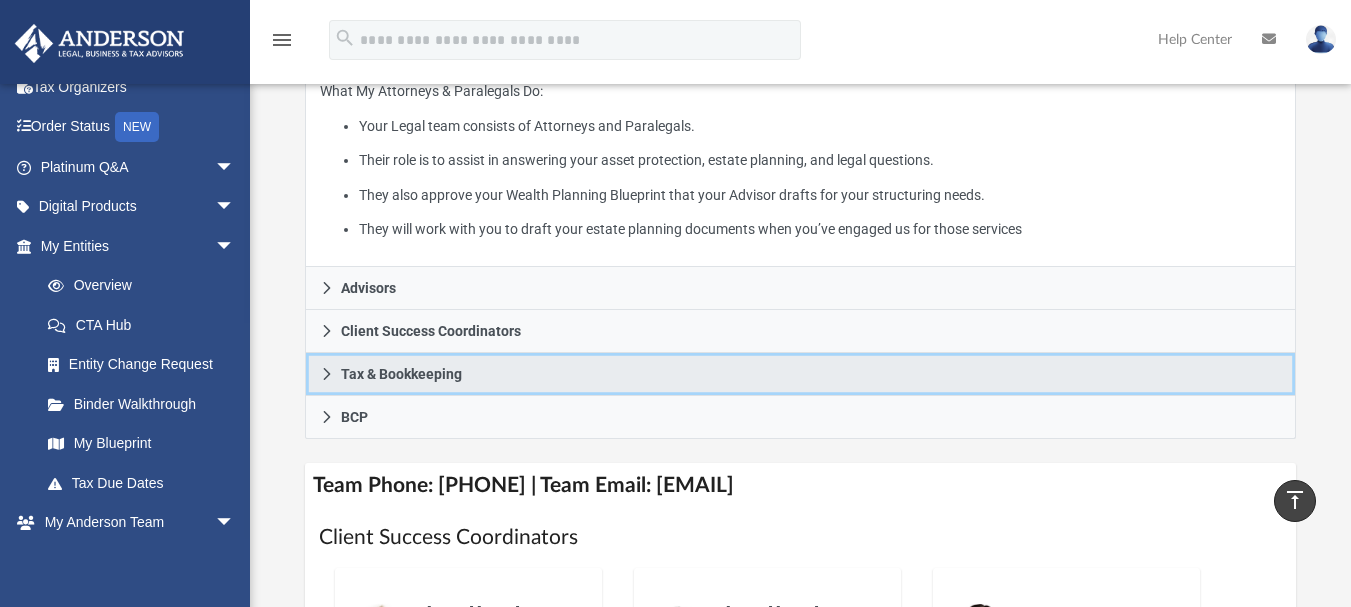 click on "Tax & Bookkeeping" at bounding box center (800, 374) 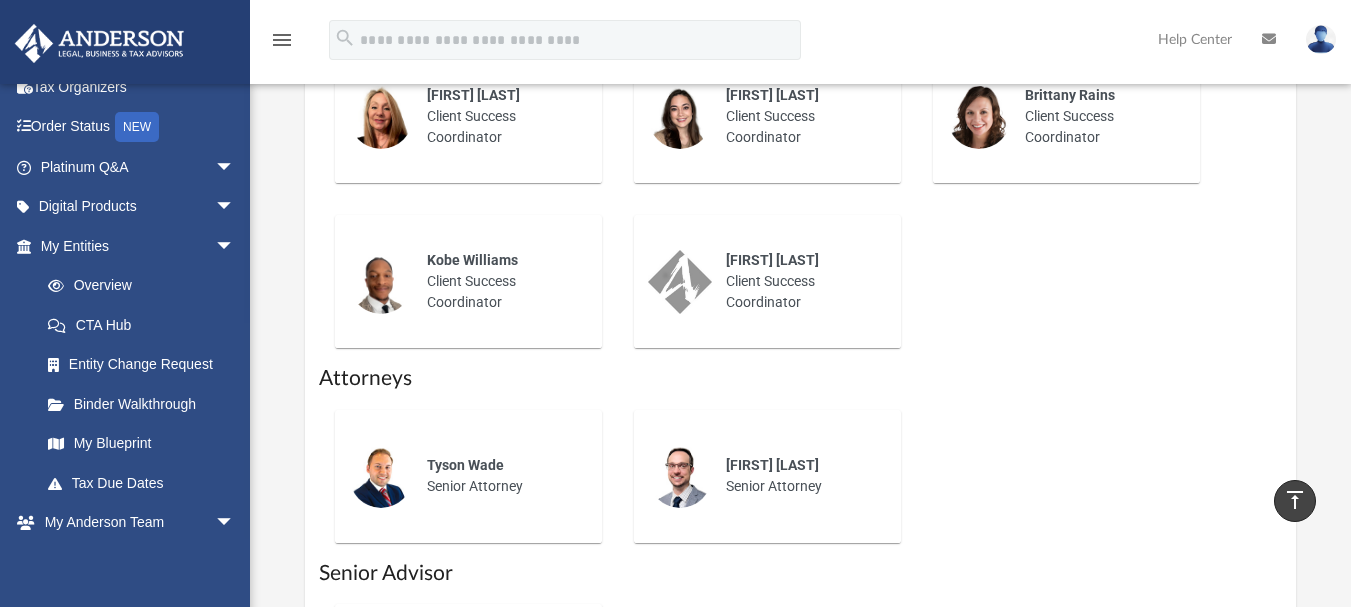 scroll, scrollTop: 1100, scrollLeft: 0, axis: vertical 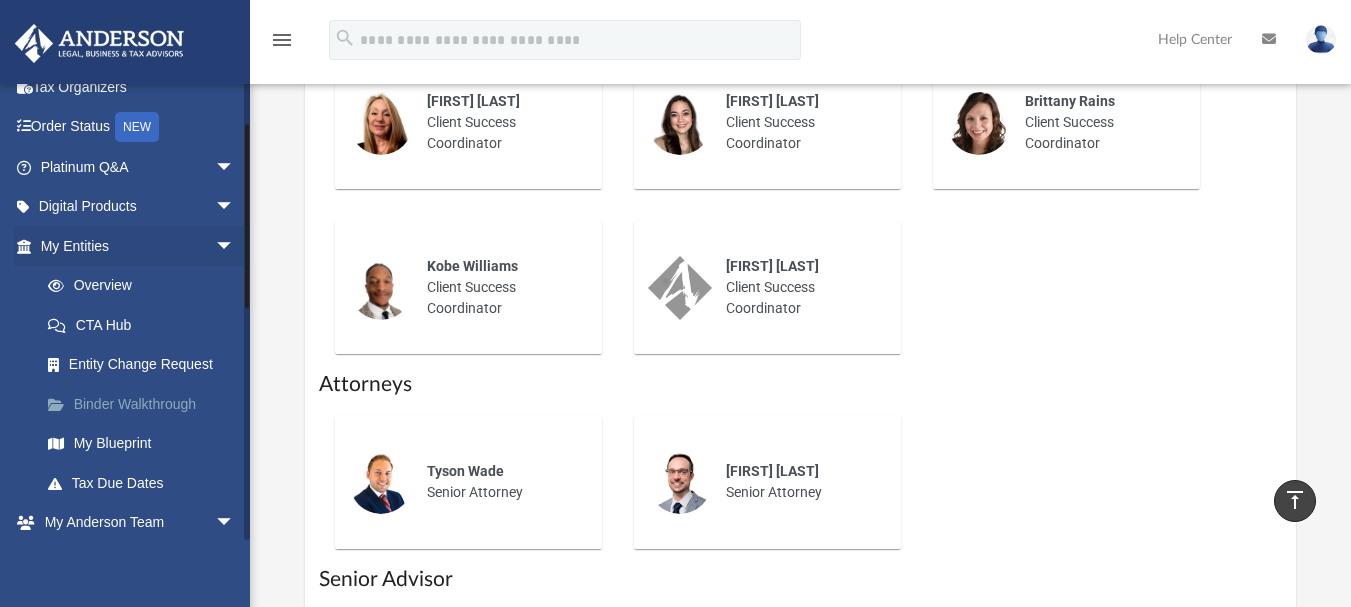 click on "Binder Walkthrough" at bounding box center [146, 404] 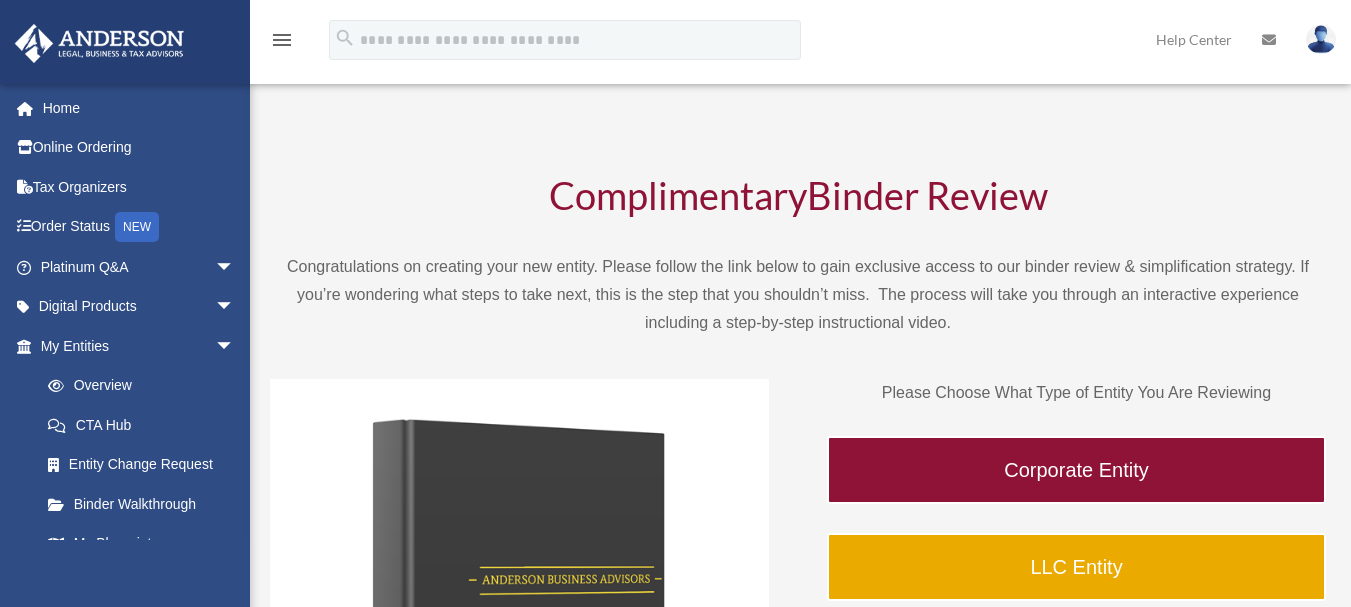 scroll, scrollTop: 0, scrollLeft: 0, axis: both 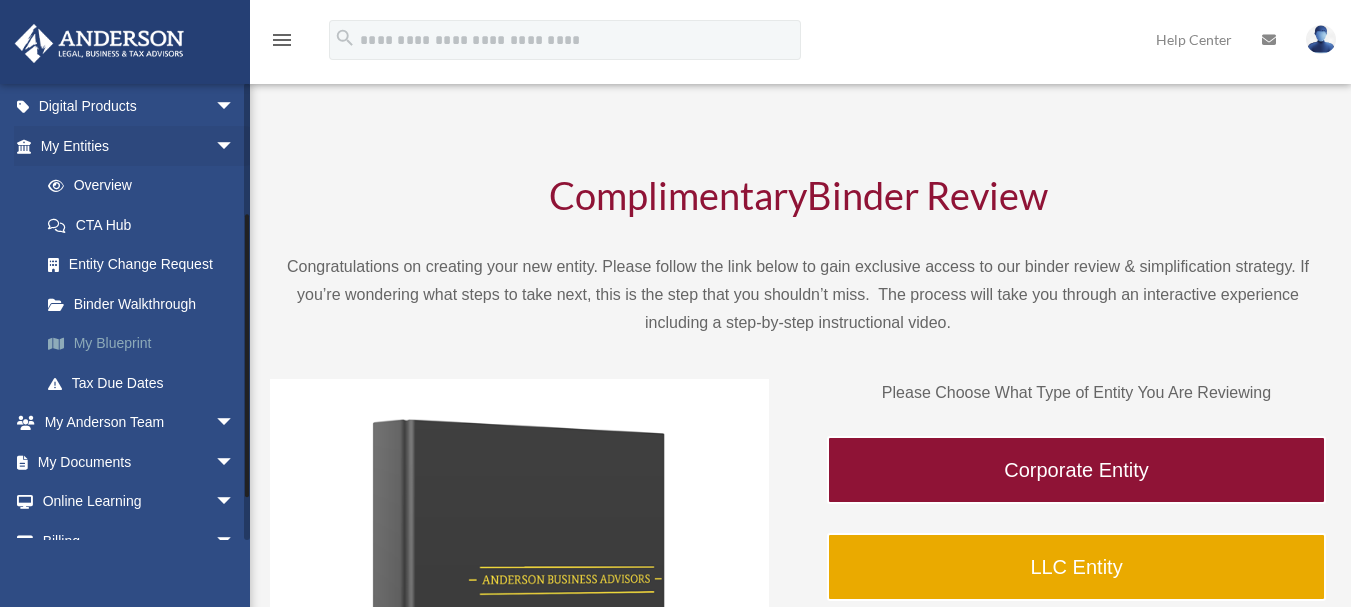 click on "My Blueprint" at bounding box center [146, 344] 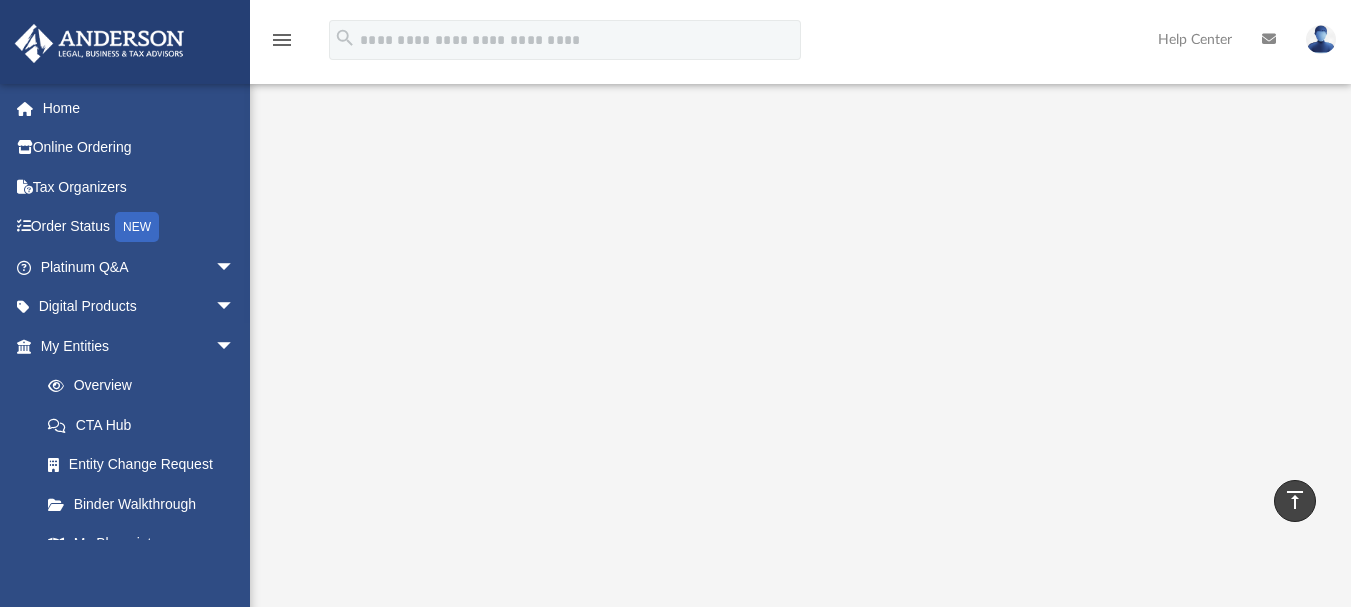 scroll, scrollTop: 100, scrollLeft: 0, axis: vertical 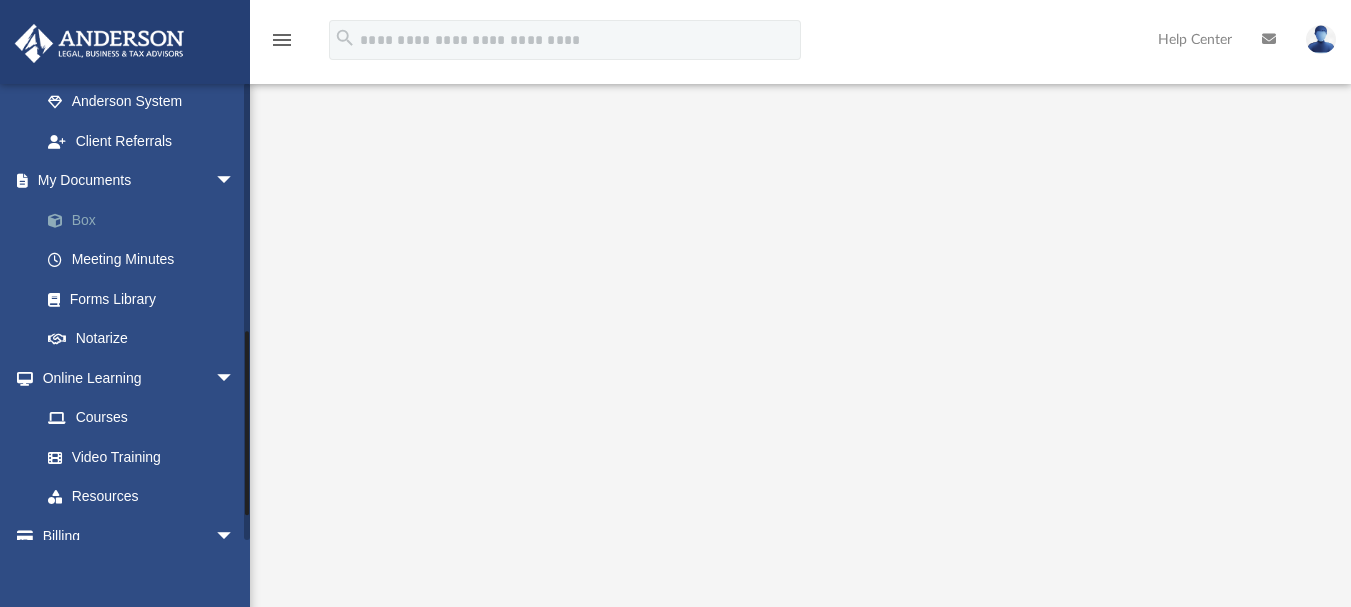 click on "Box" at bounding box center (146, 220) 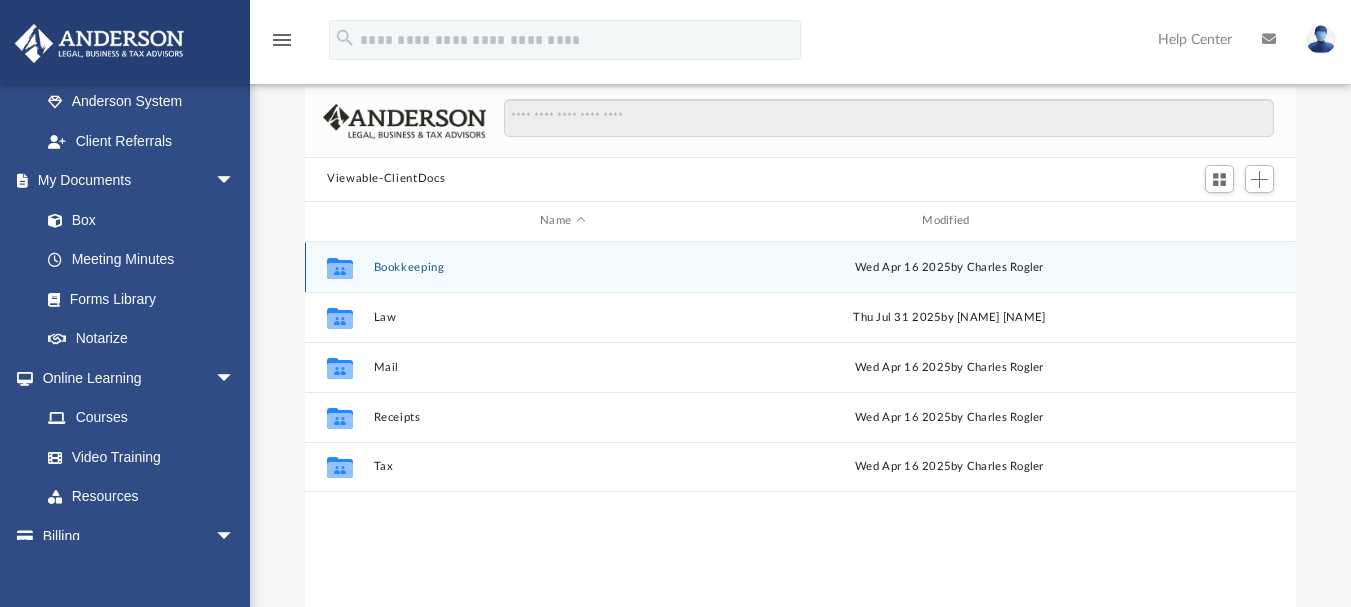 scroll, scrollTop: 16, scrollLeft: 16, axis: both 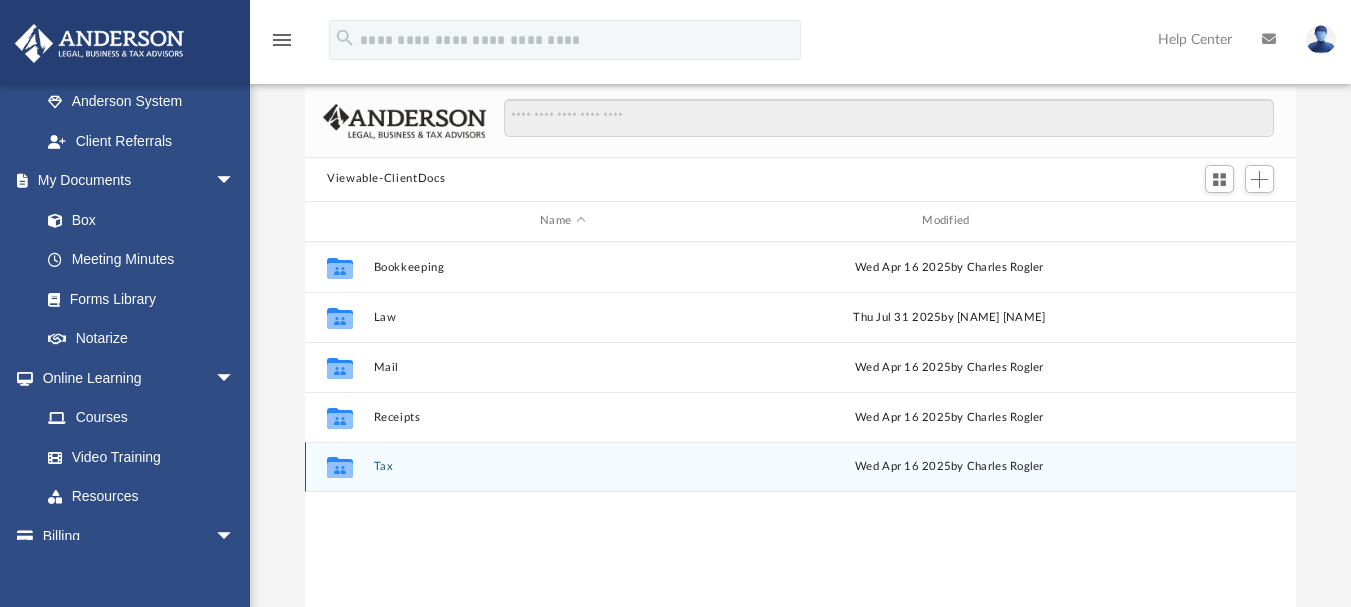 click on "Tax" at bounding box center [563, 466] 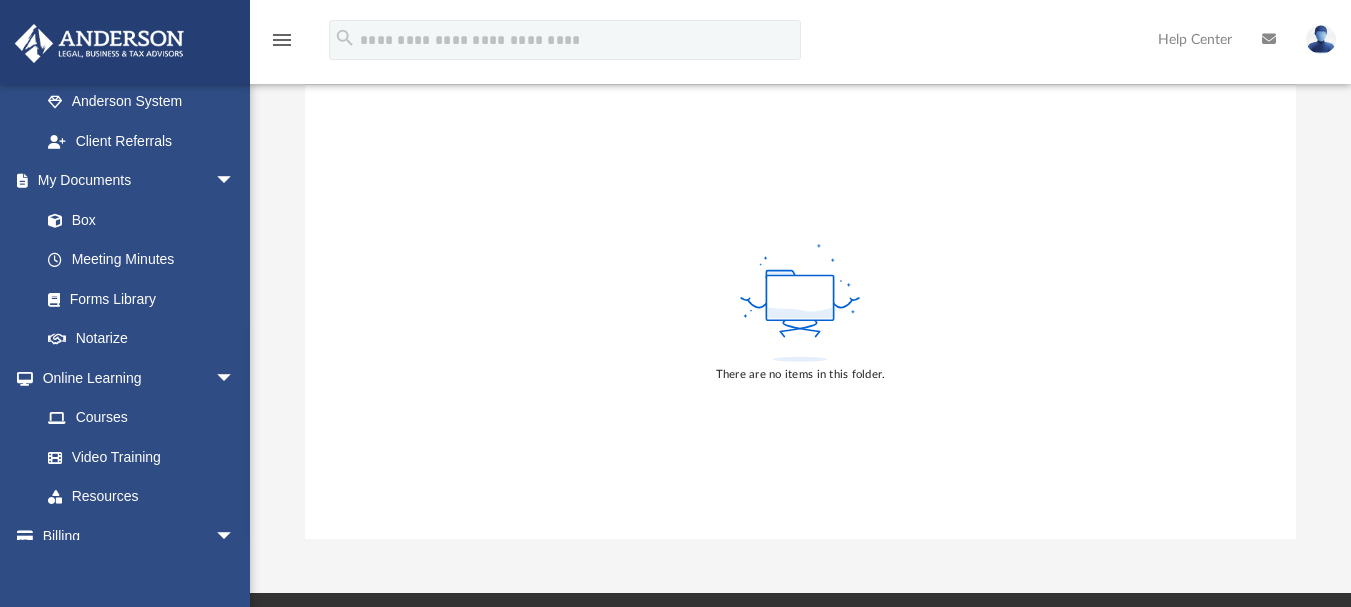 scroll, scrollTop: 0, scrollLeft: 0, axis: both 